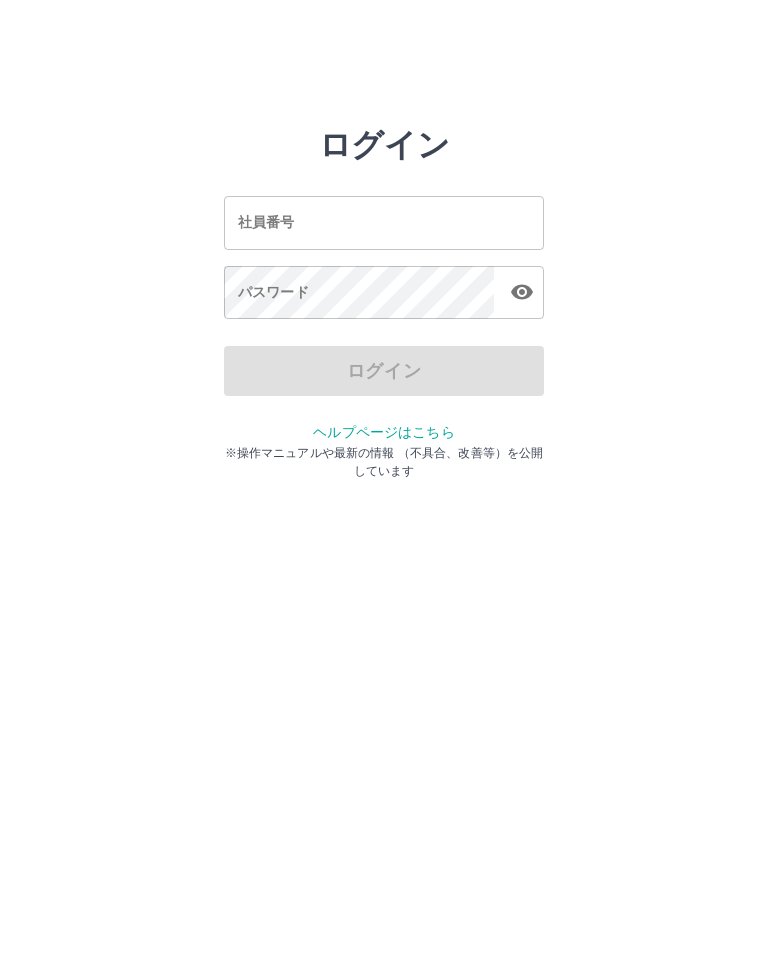 scroll, scrollTop: 0, scrollLeft: 0, axis: both 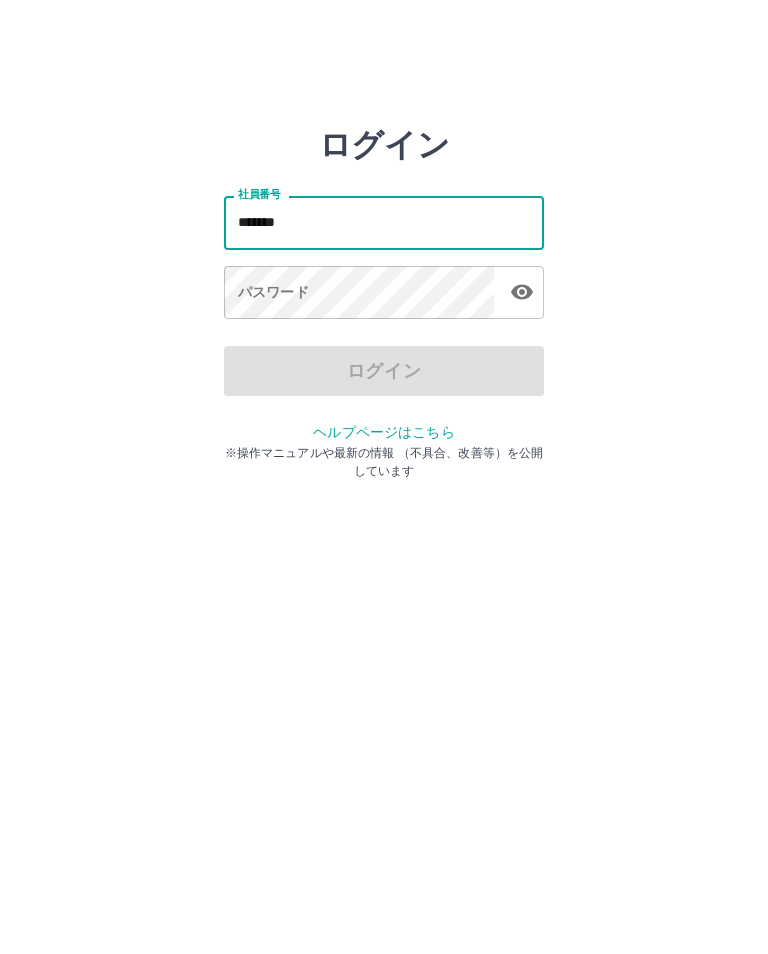 type on "*******" 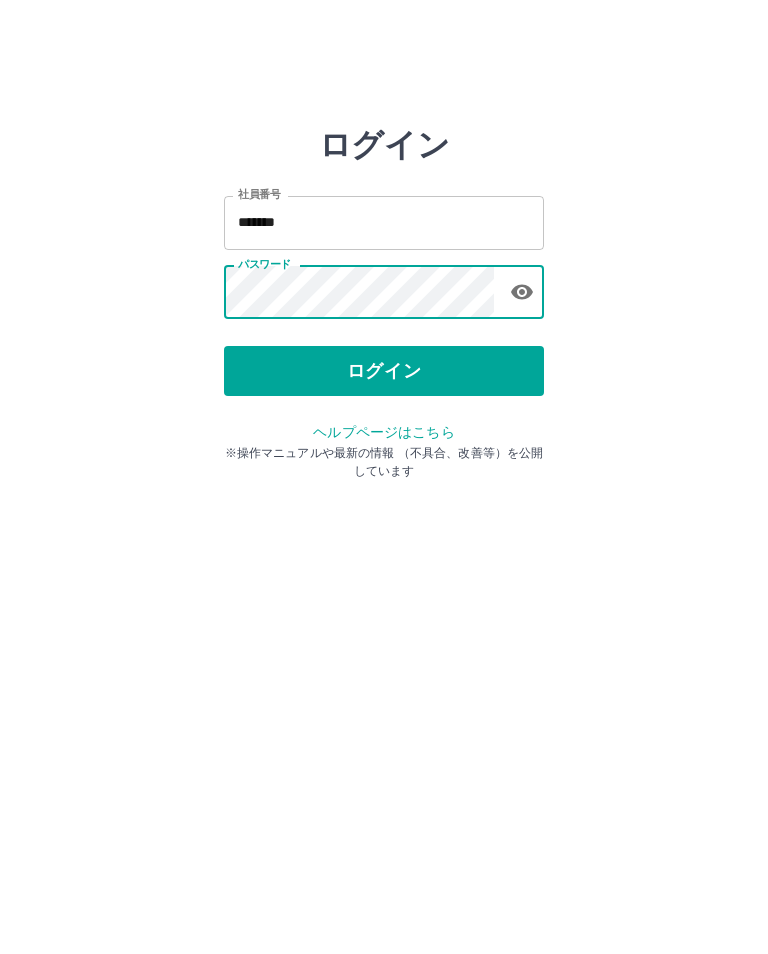 click on "ログイン" at bounding box center (384, 371) 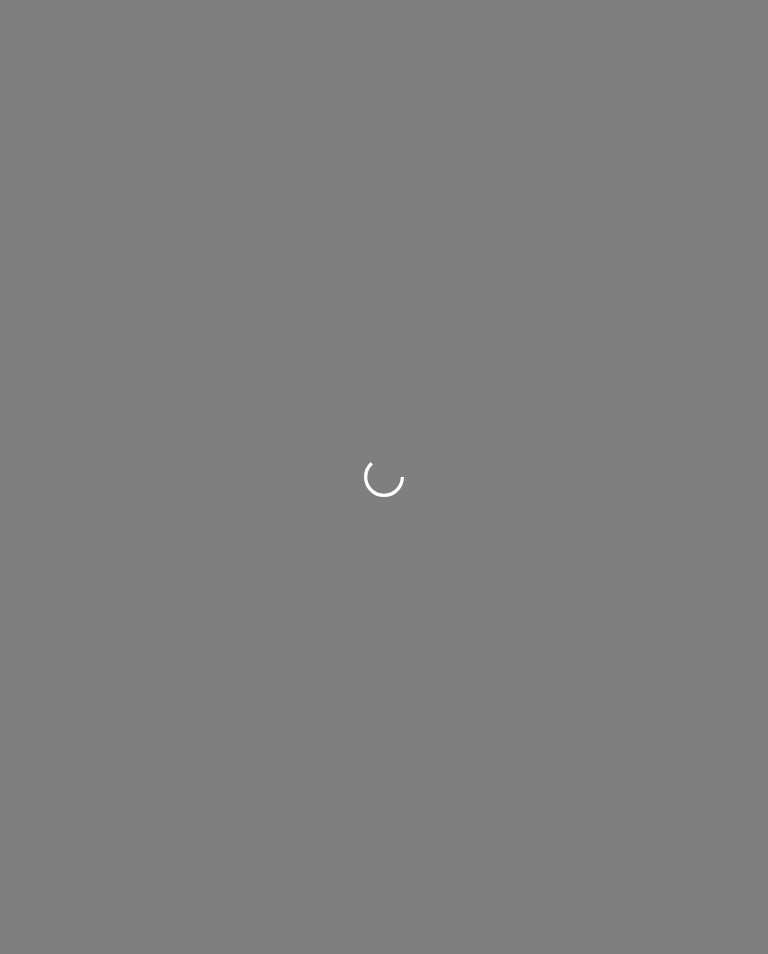 scroll, scrollTop: 0, scrollLeft: 0, axis: both 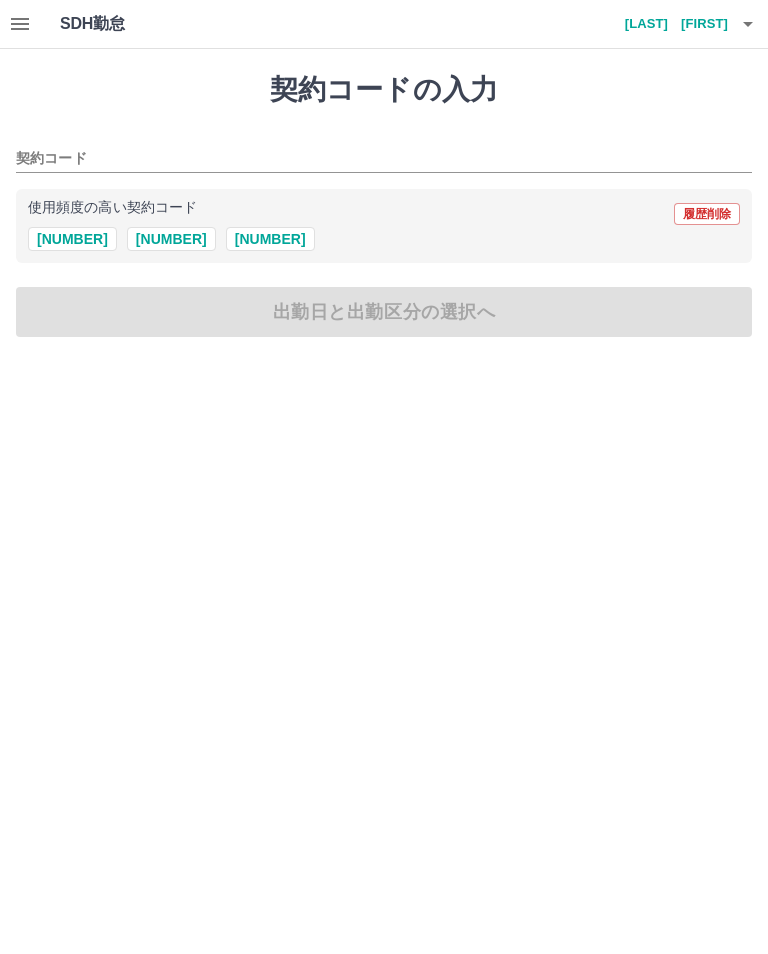 click on "契約コード" at bounding box center (369, 159) 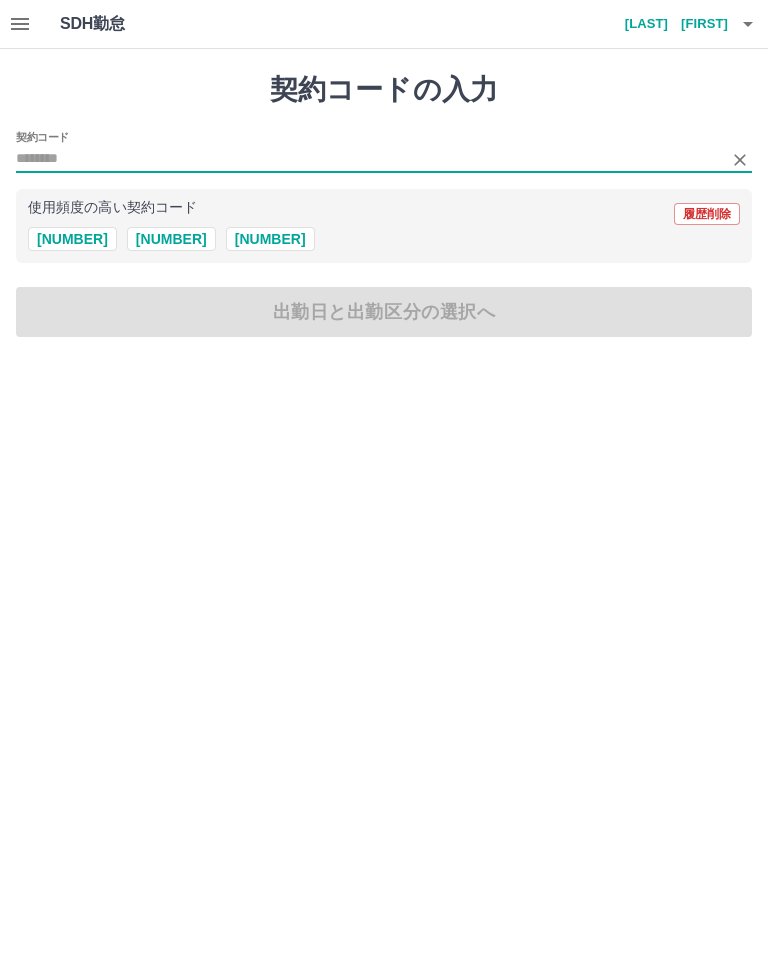 click on "[NUMBER]" at bounding box center [270, 239] 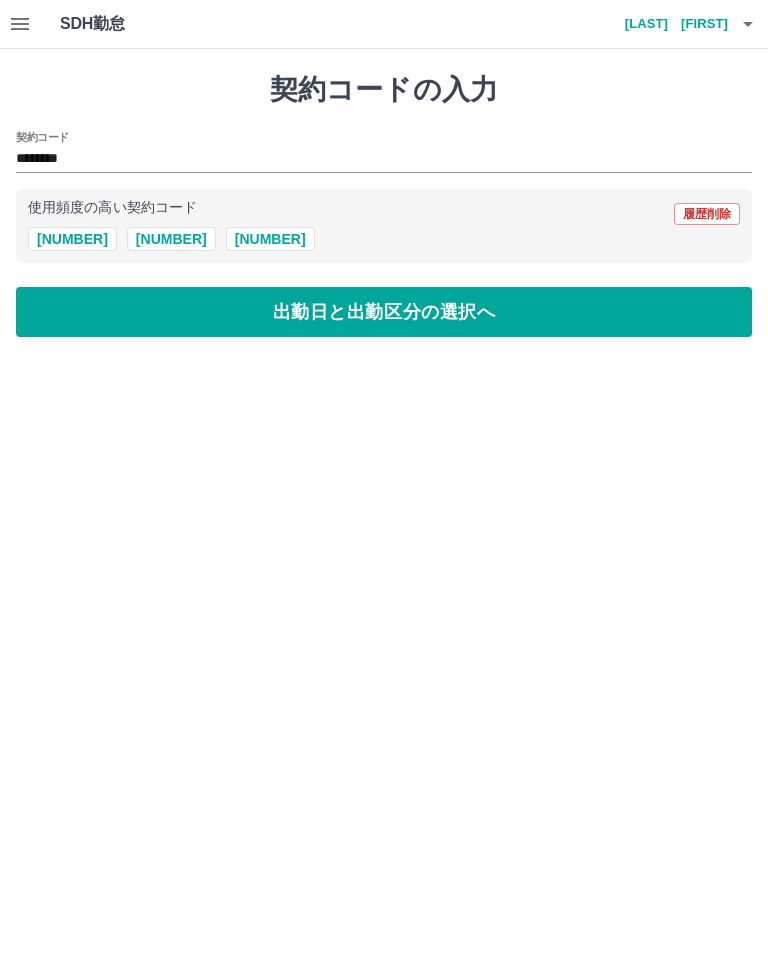 type on "********" 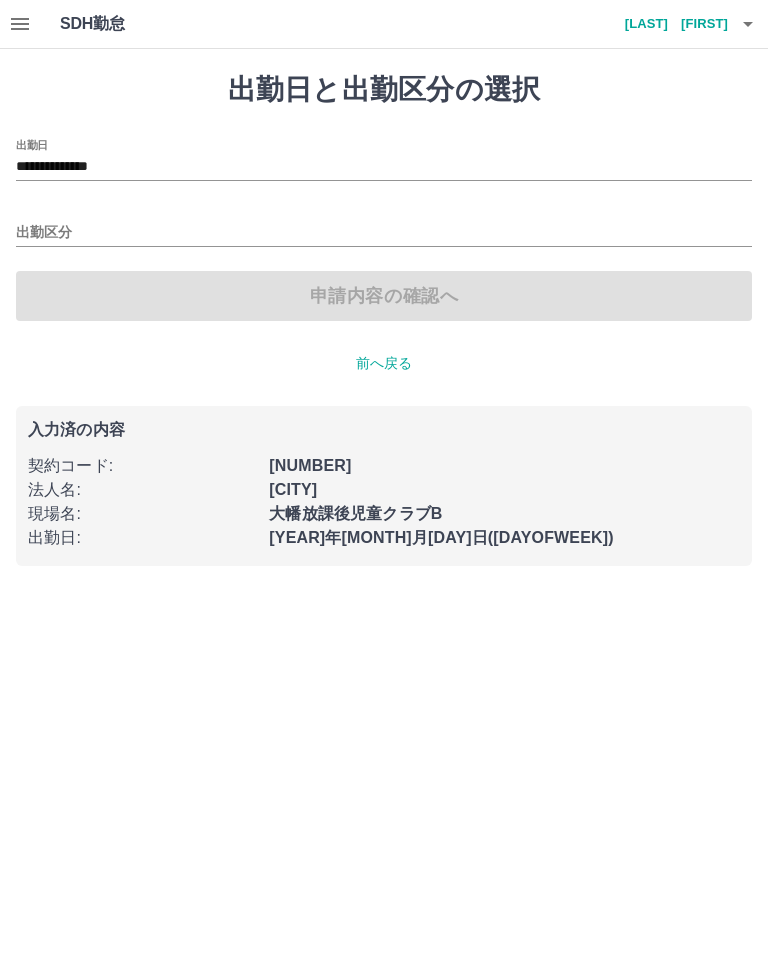 click on "出勤区分" at bounding box center (384, 226) 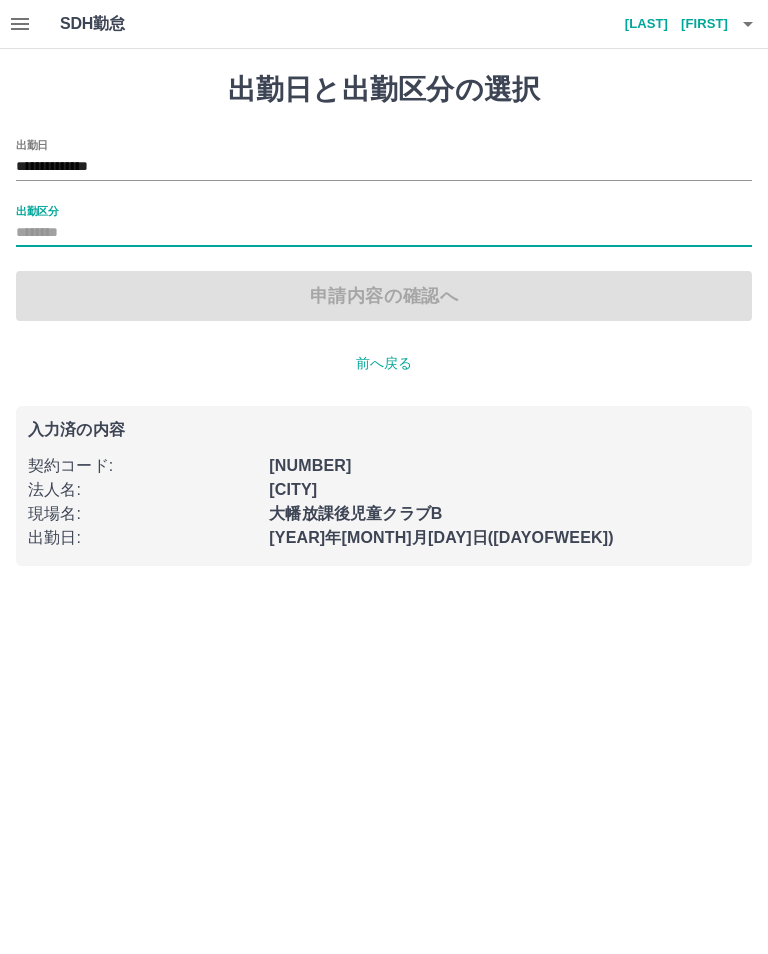 click on "申請内容の確認へ" at bounding box center (384, 296) 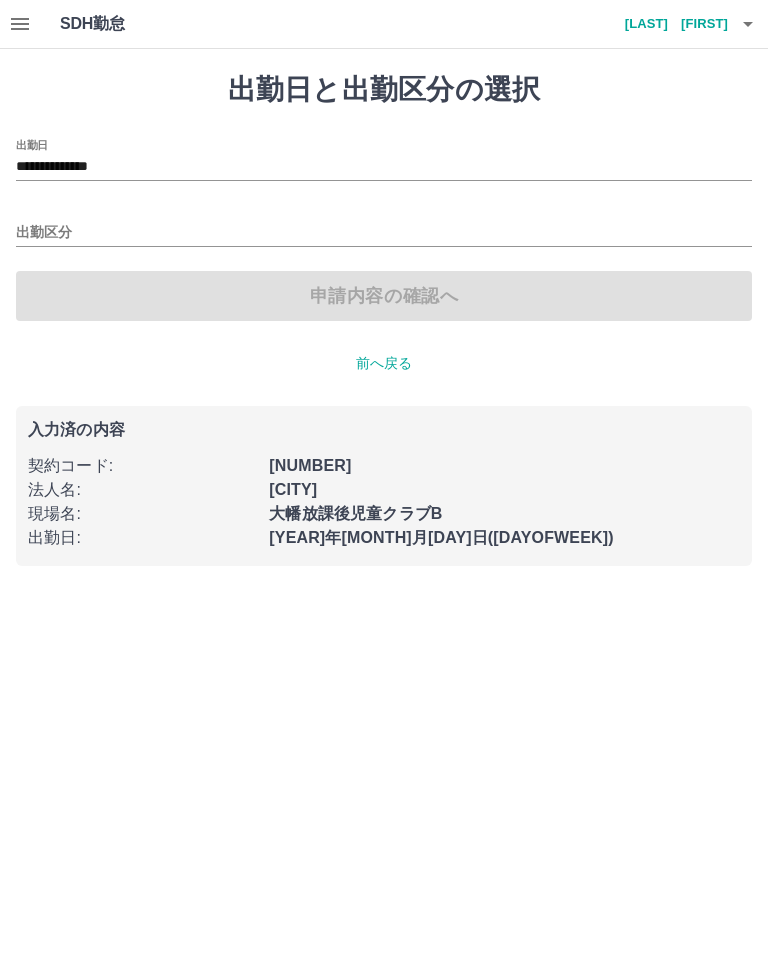 click on "申請内容の確認へ" at bounding box center [384, 296] 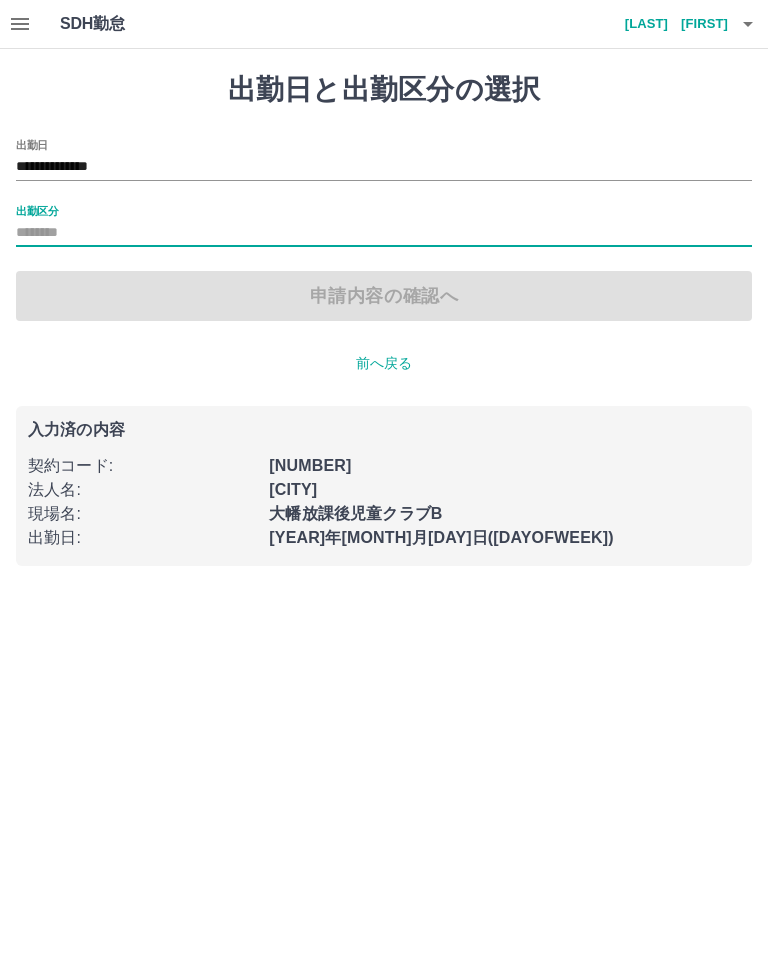 click on "申請内容の確認へ" at bounding box center (384, 296) 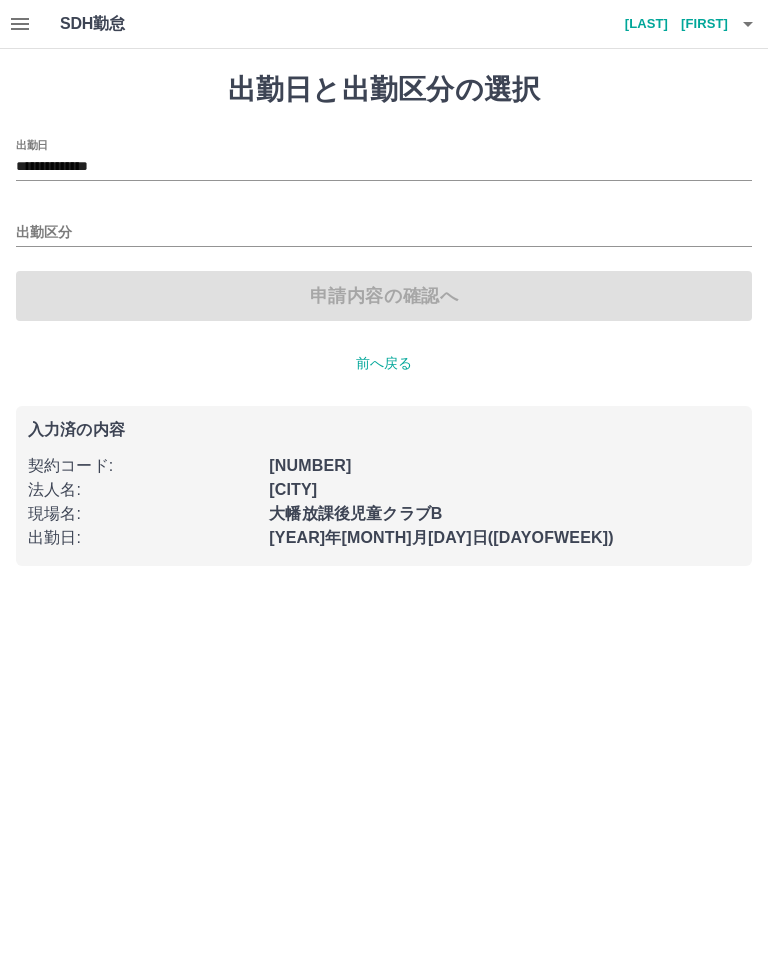 click on "出勤区分" at bounding box center (384, 233) 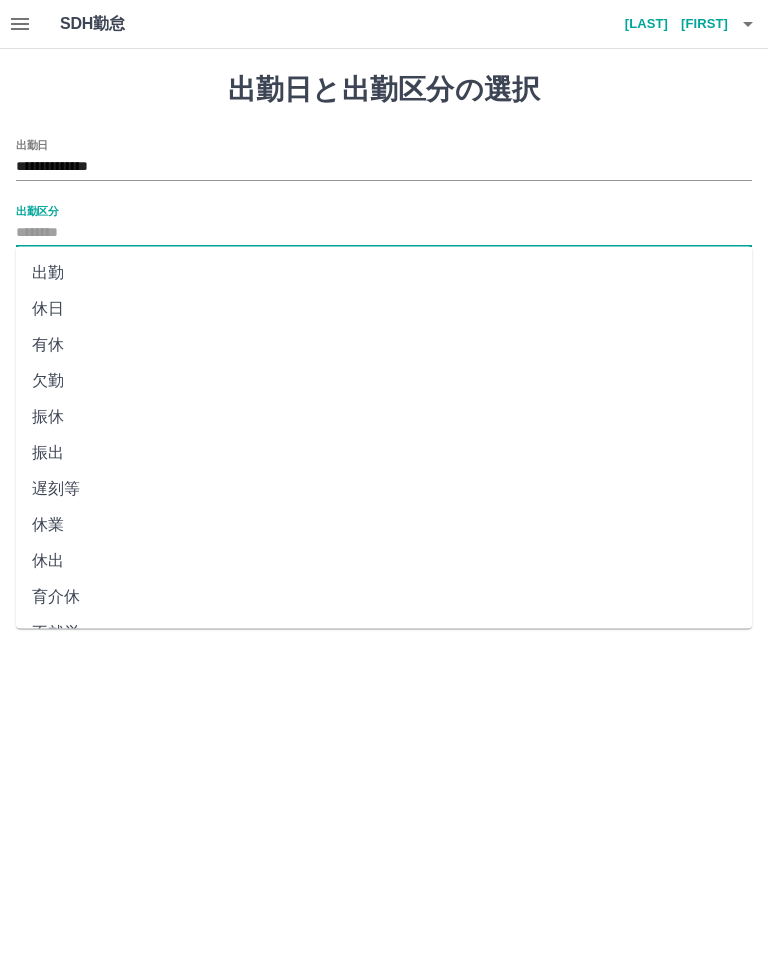 click on "出勤" at bounding box center (384, 273) 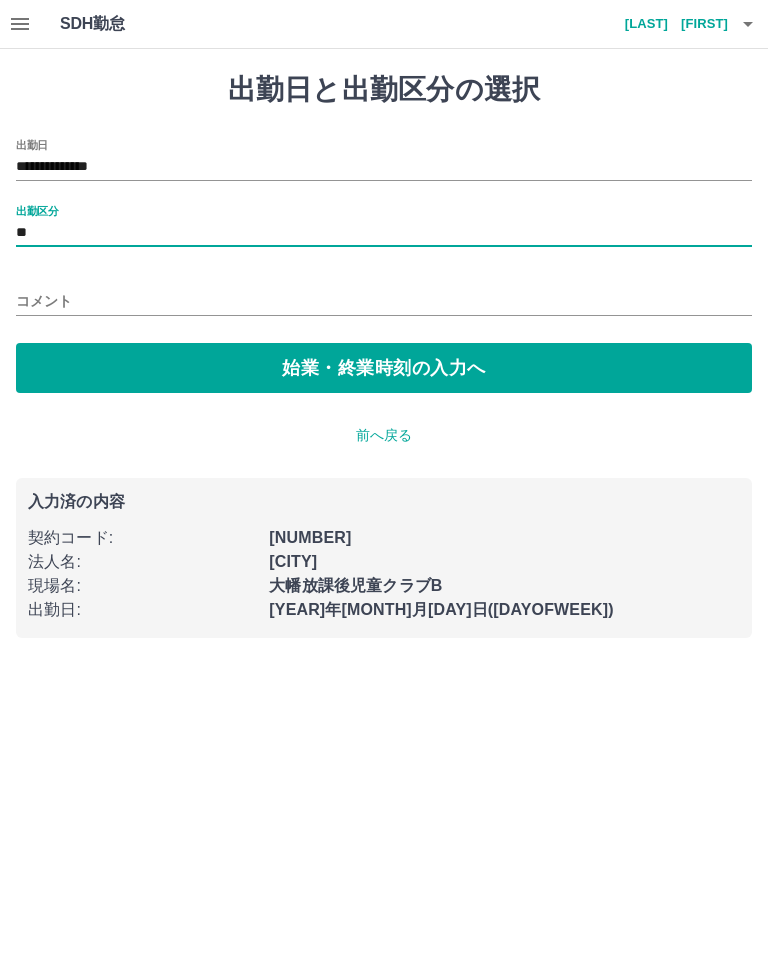 click on "出勤区分" at bounding box center [37, 210] 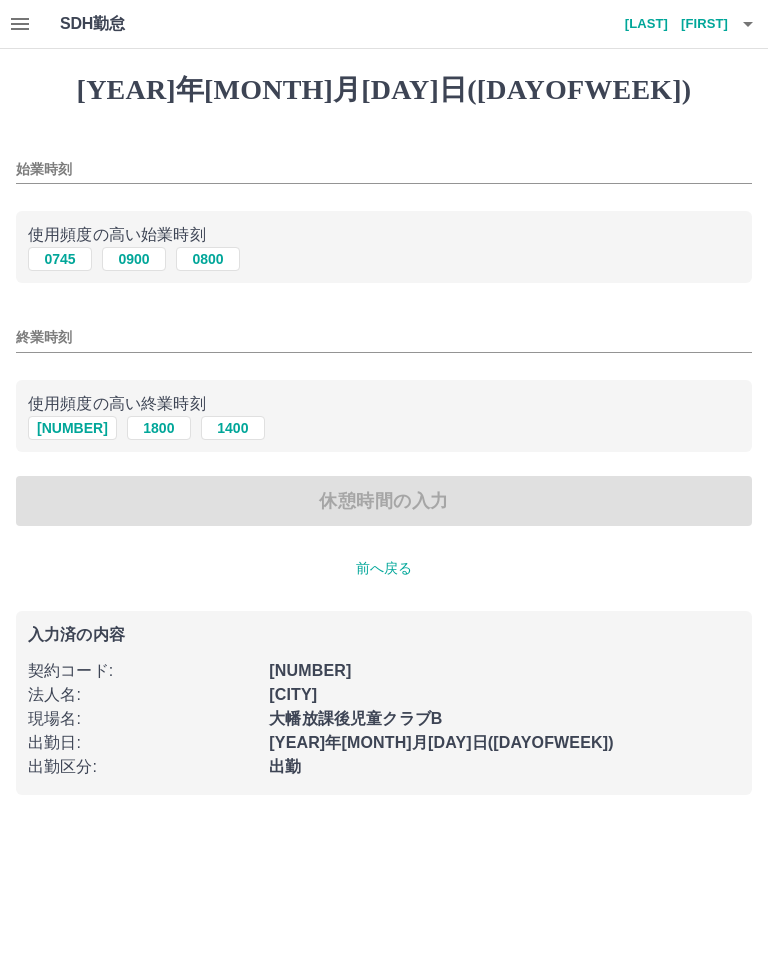 click on "始業時刻" at bounding box center (384, 169) 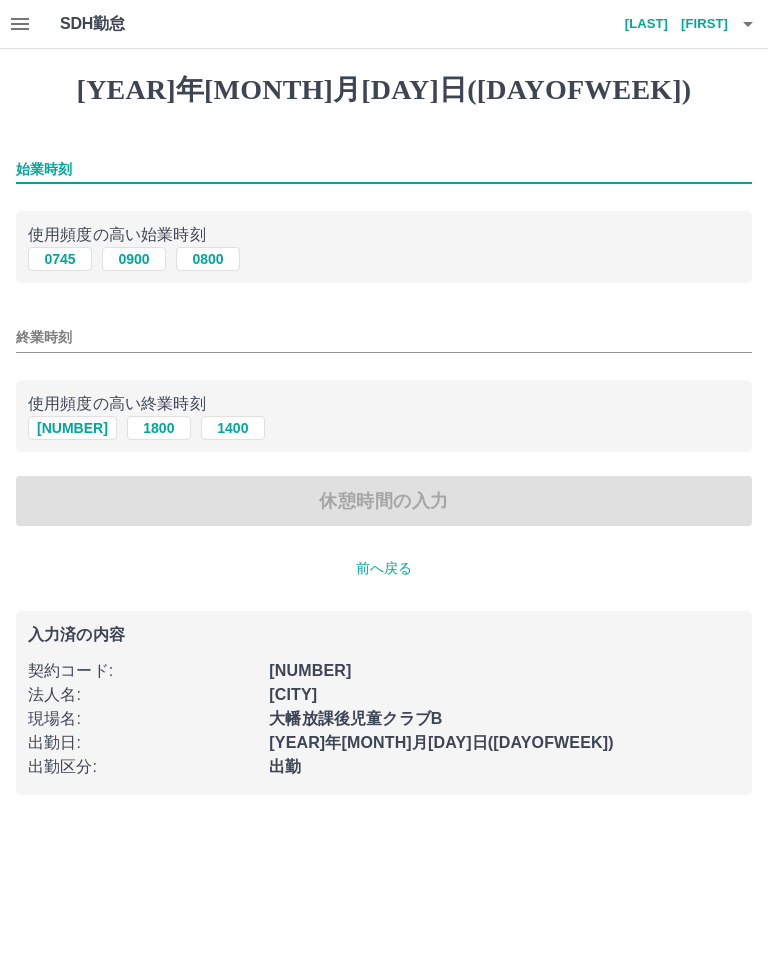 click on "0745" at bounding box center [60, 259] 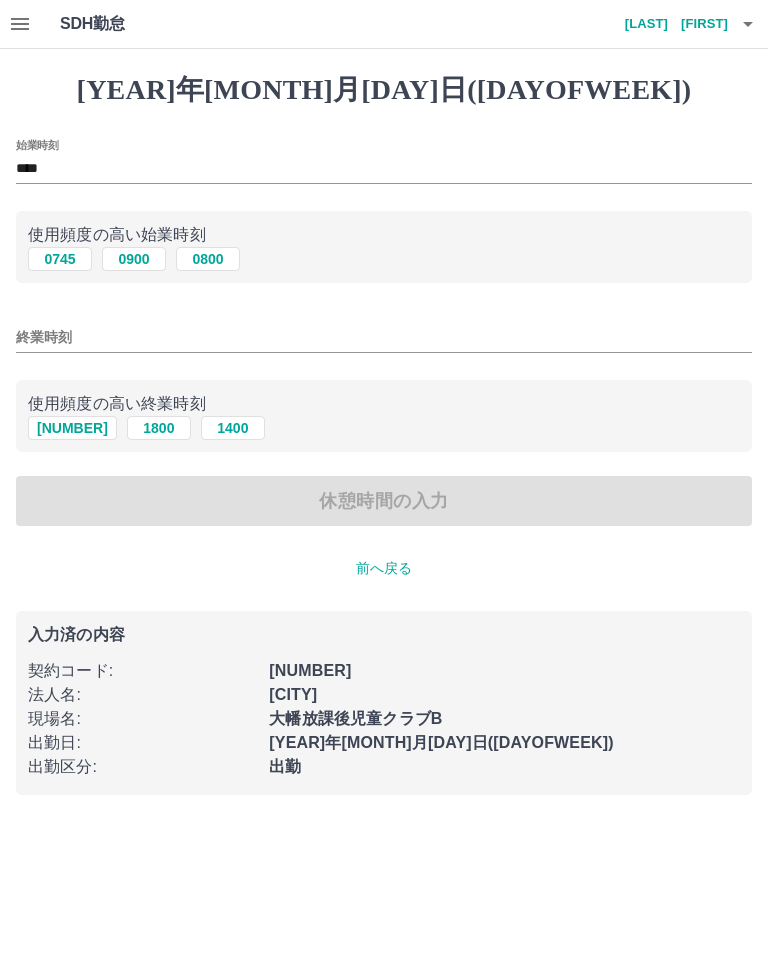 click on "終業時刻" at bounding box center (384, 337) 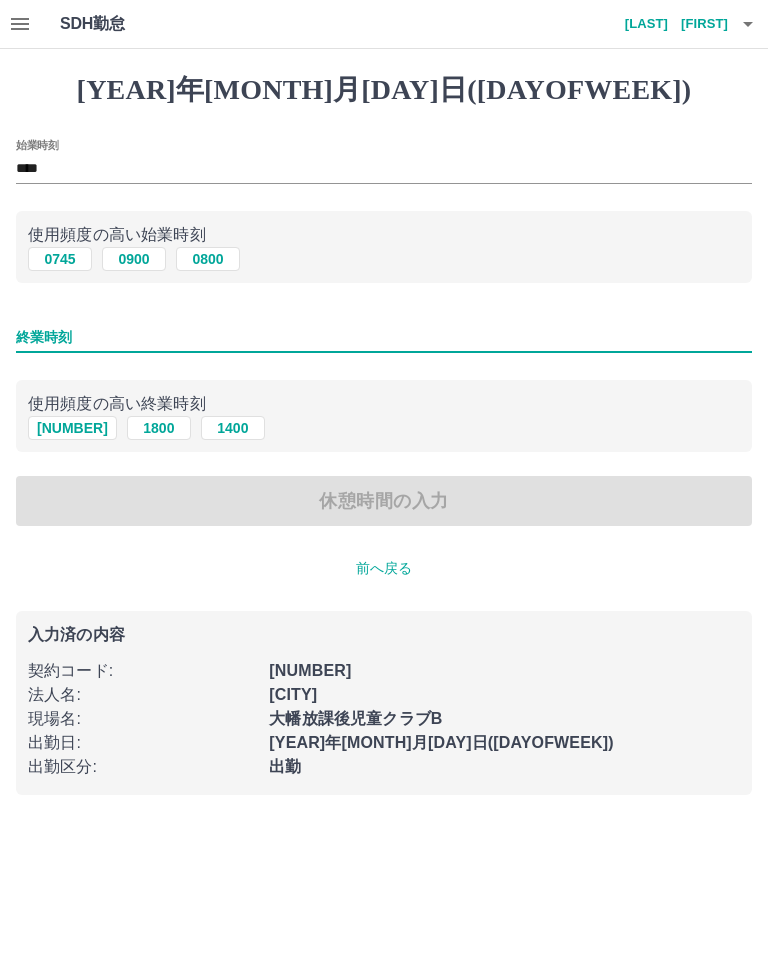 click on "[NUMBER]" at bounding box center (72, 428) 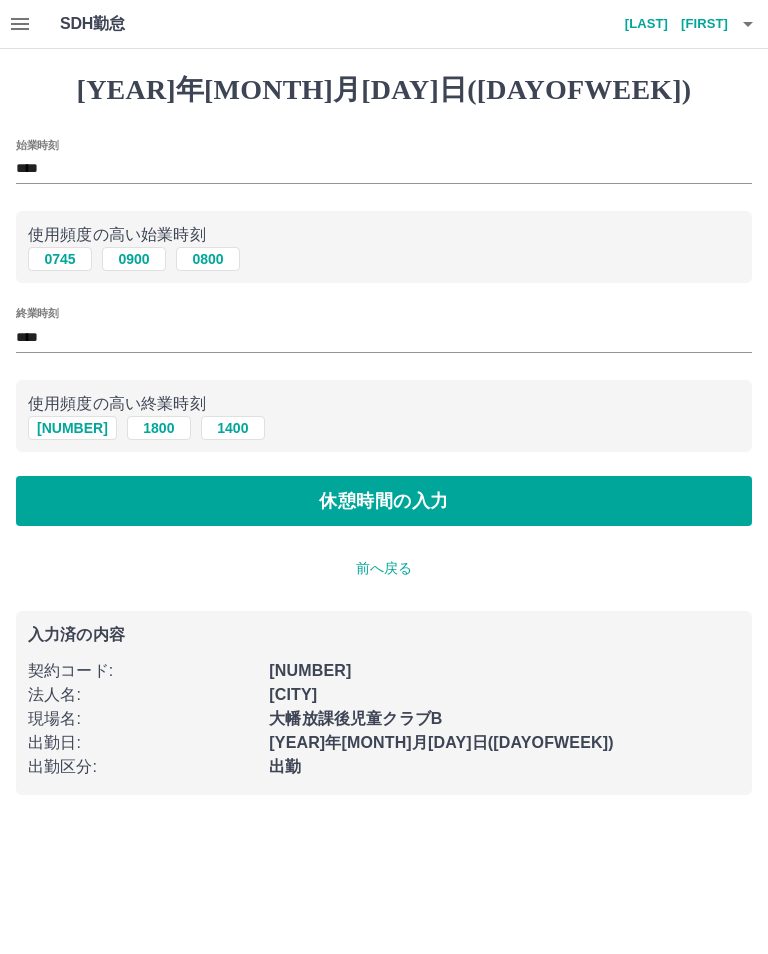click on "休憩時間の入力" at bounding box center (384, 501) 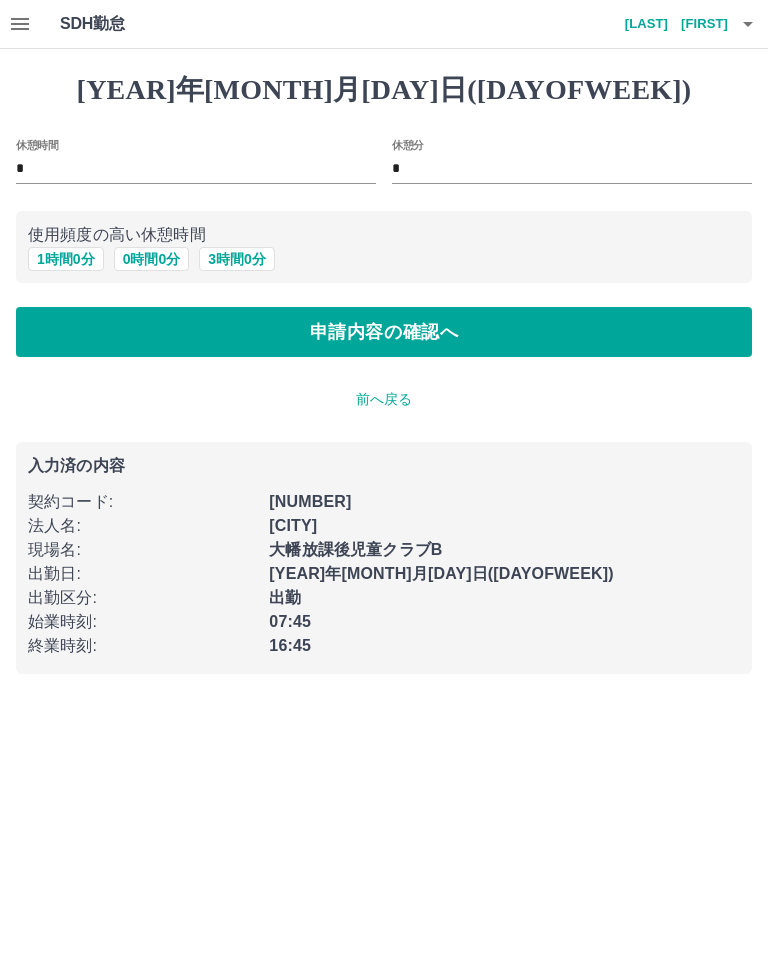 click on "1 時間 0 分" at bounding box center [66, 259] 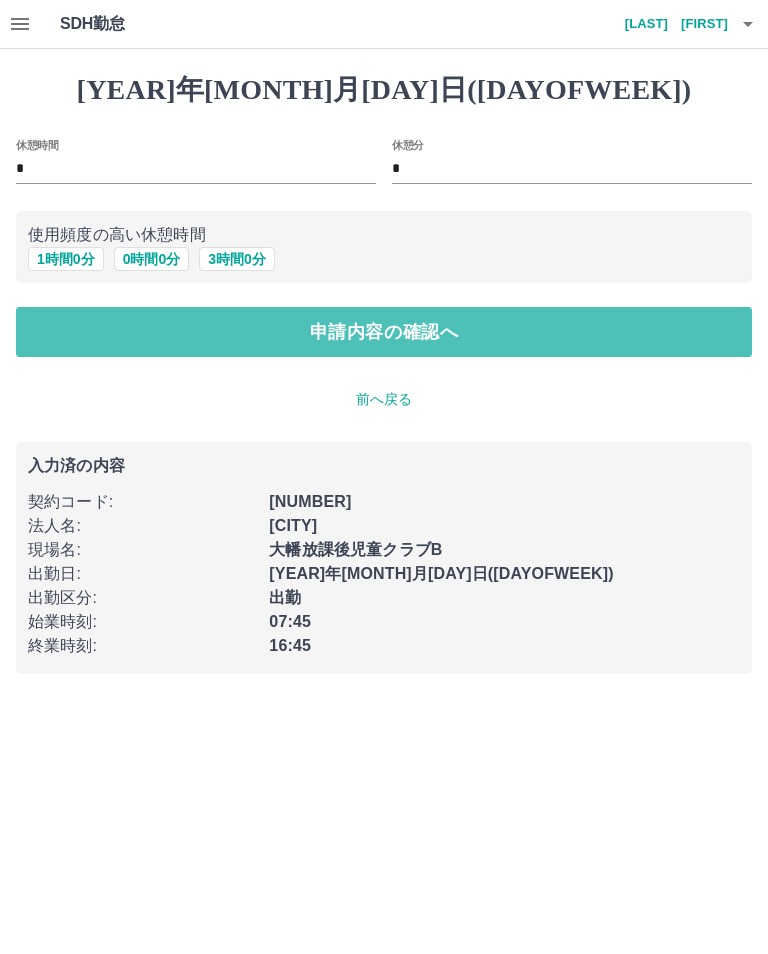 click on "申請内容の確認へ" at bounding box center [384, 332] 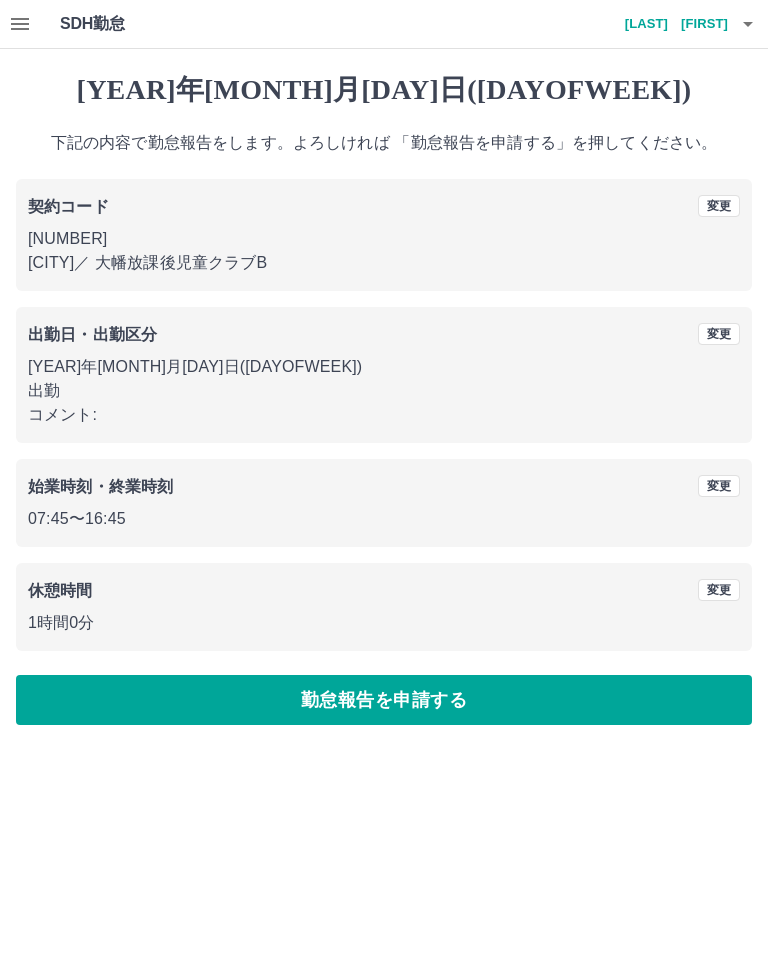 click on "勤怠報告を申請する" at bounding box center [384, 700] 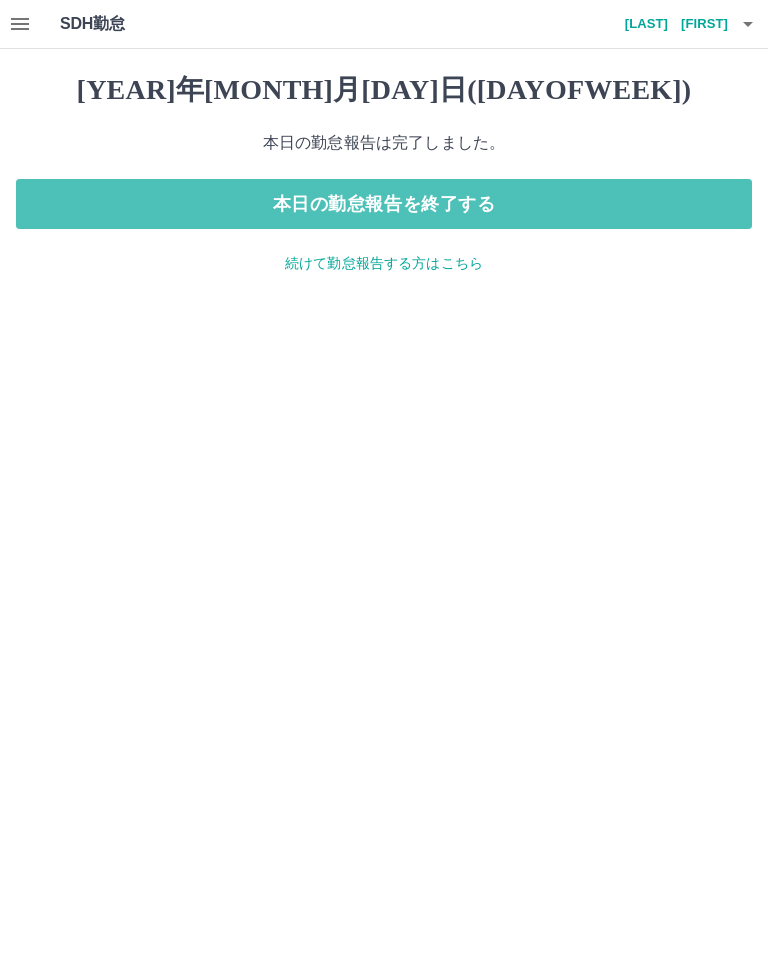 click on "本日の勤怠報告を終了する" at bounding box center (384, 204) 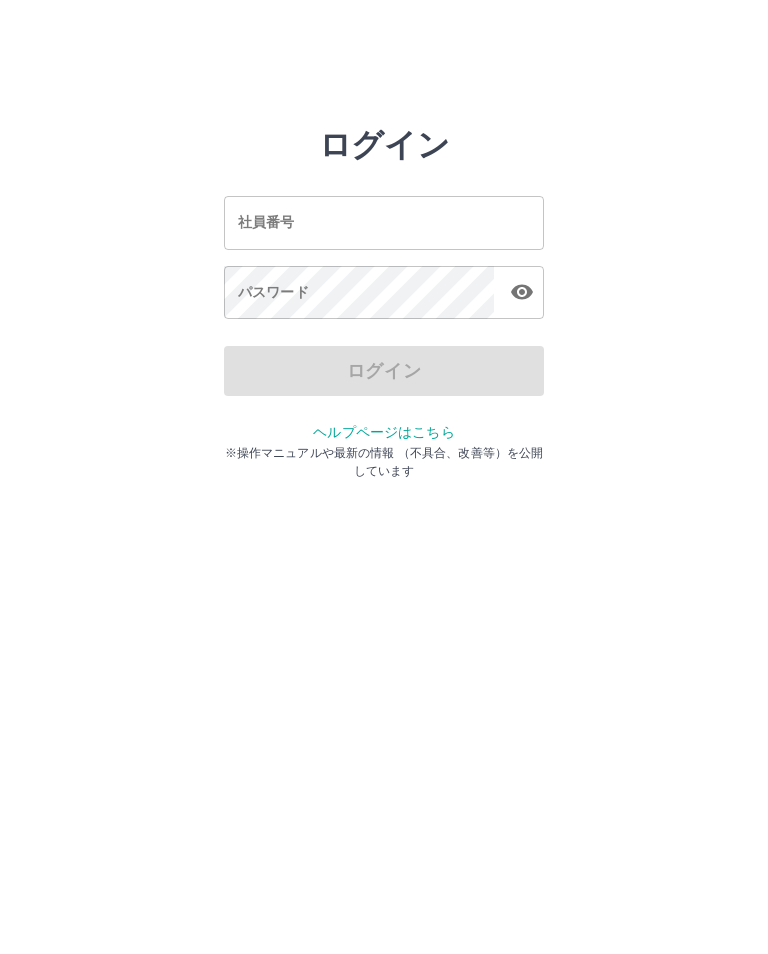 scroll, scrollTop: 0, scrollLeft: 0, axis: both 